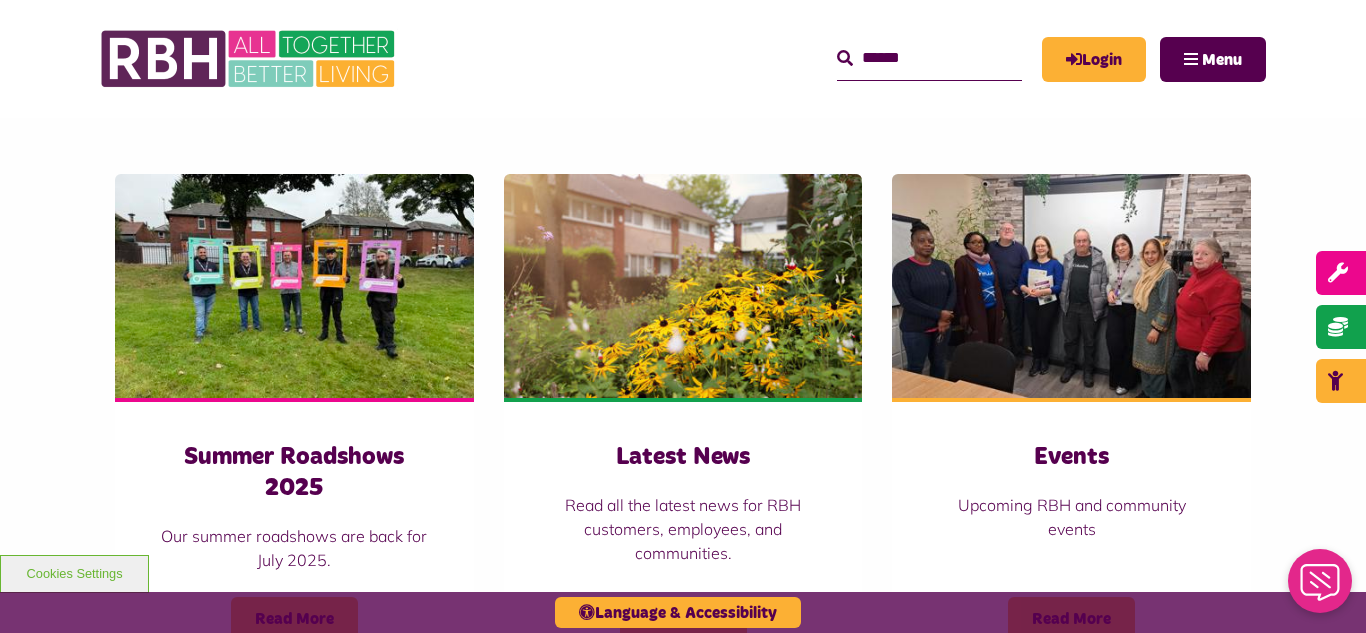 scroll, scrollTop: 1320, scrollLeft: 0, axis: vertical 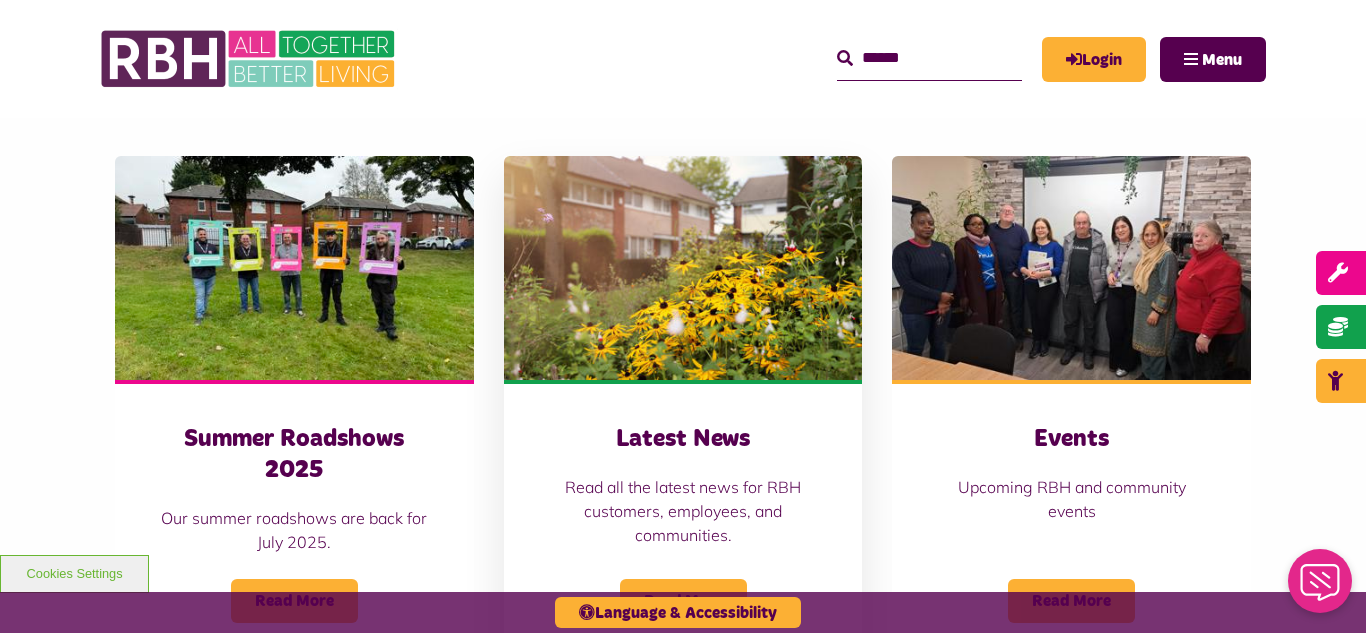 click at bounding box center [683, 268] 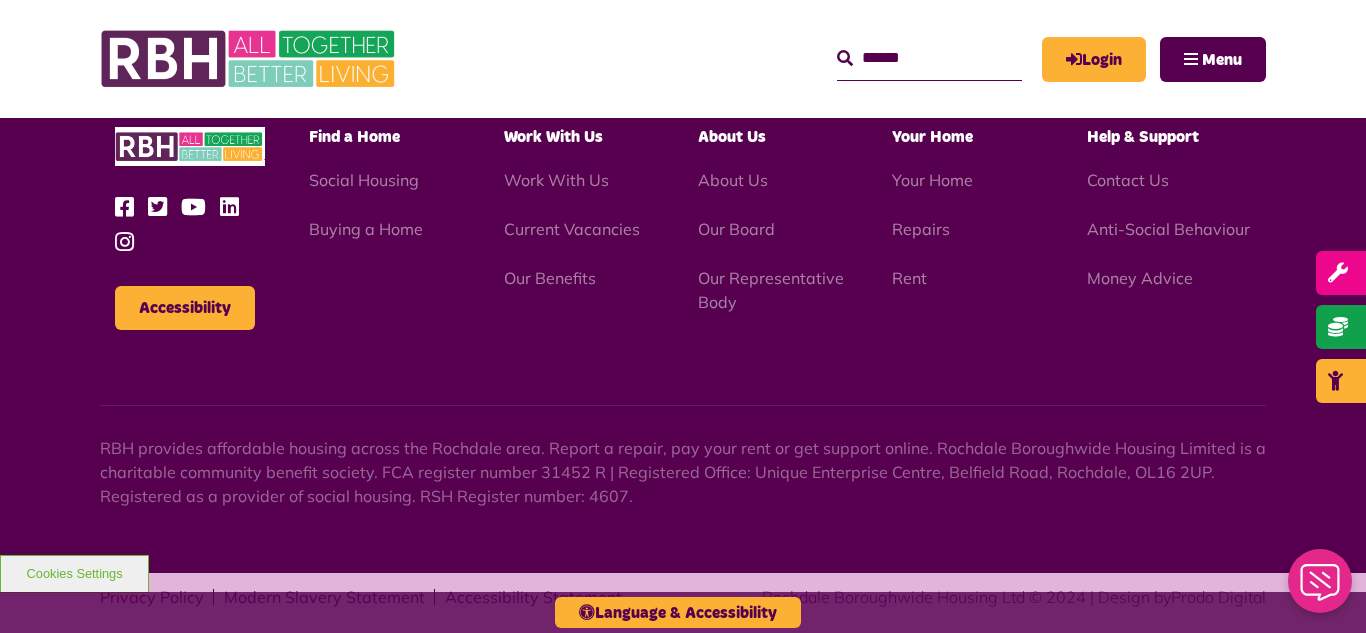 scroll, scrollTop: 2177, scrollLeft: 0, axis: vertical 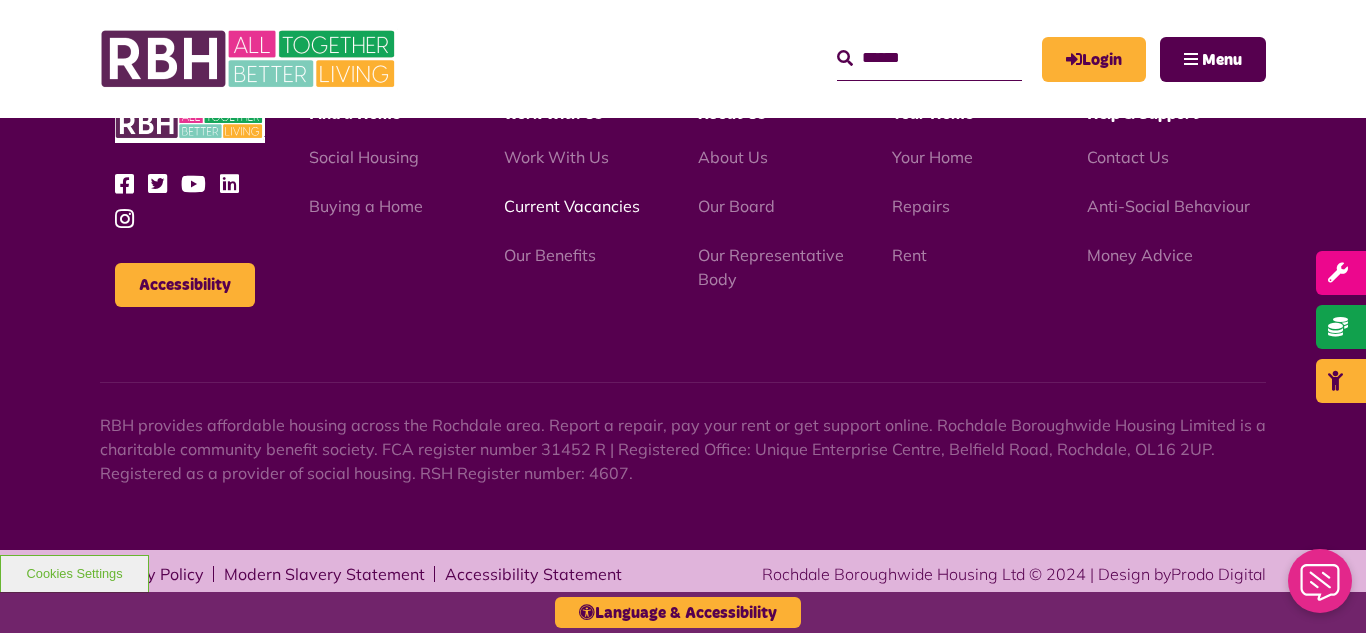 click on "Current Vacancies" at bounding box center [572, 206] 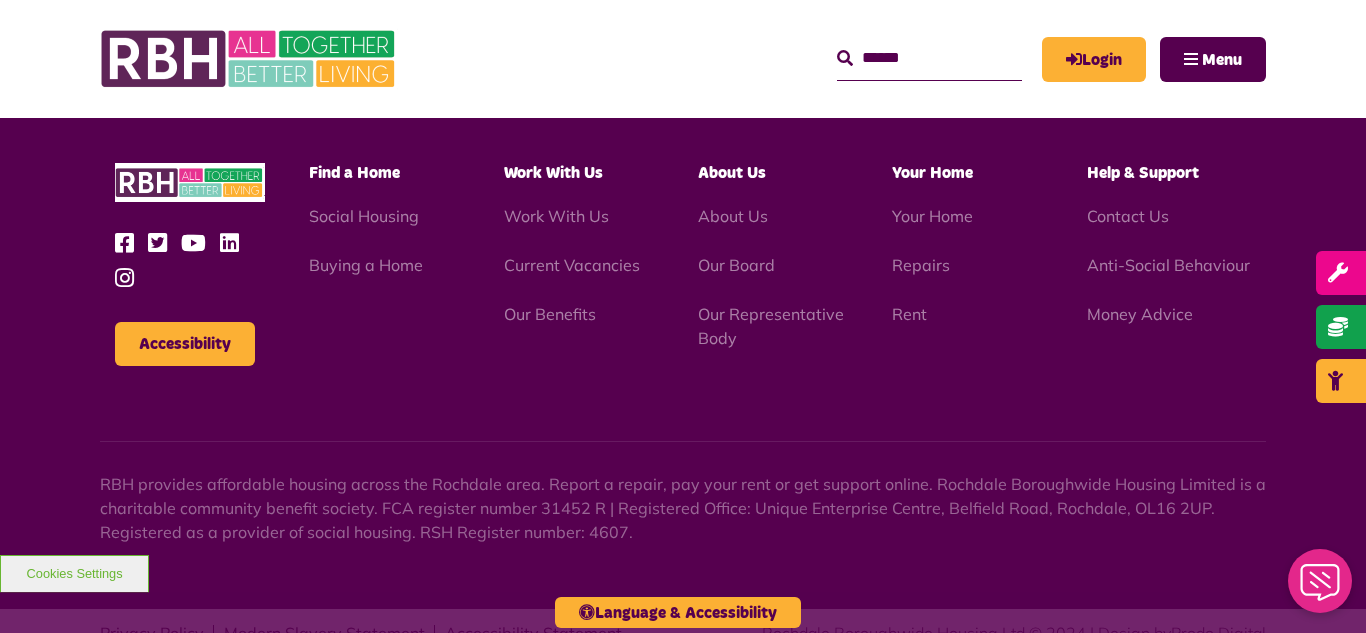 scroll, scrollTop: 2831, scrollLeft: 0, axis: vertical 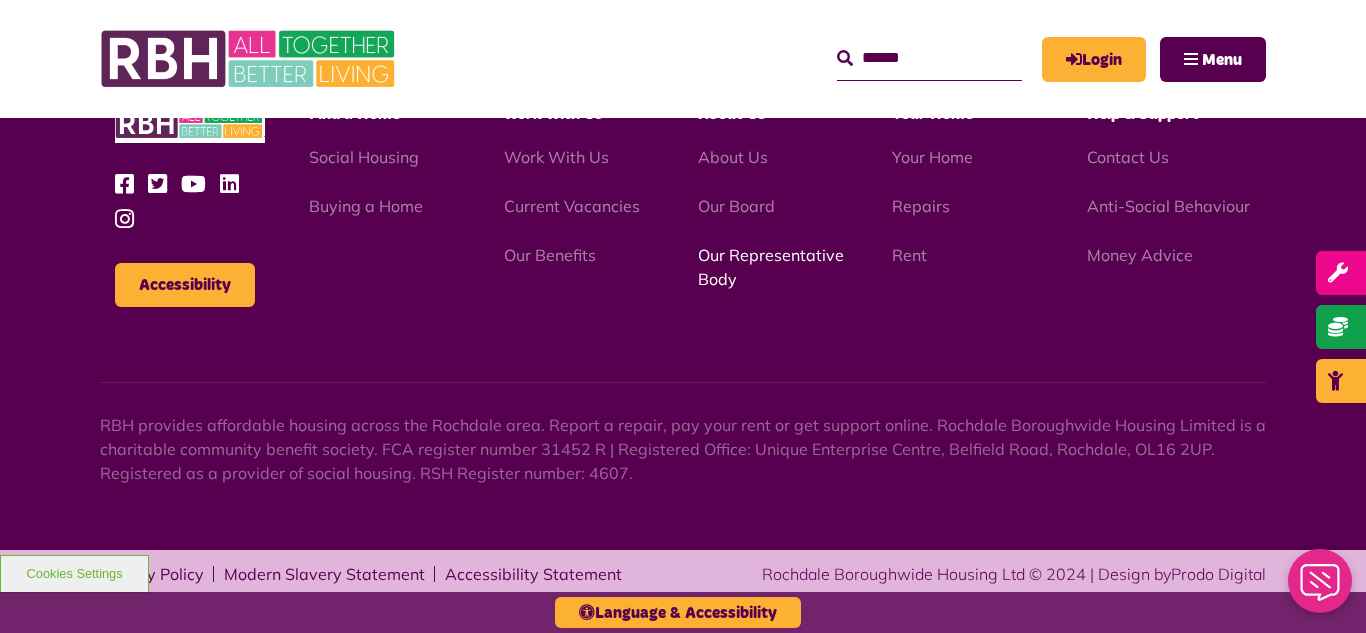 click on "Our Representative Body" at bounding box center [771, 267] 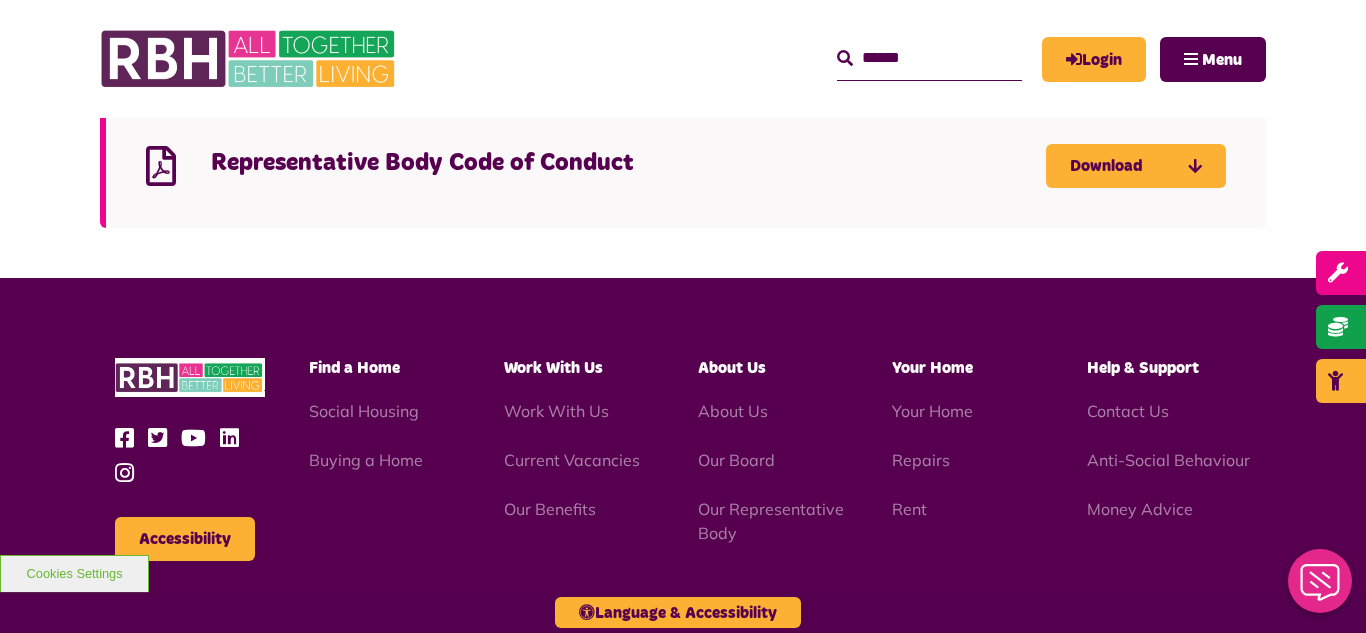 scroll, scrollTop: 5806, scrollLeft: 0, axis: vertical 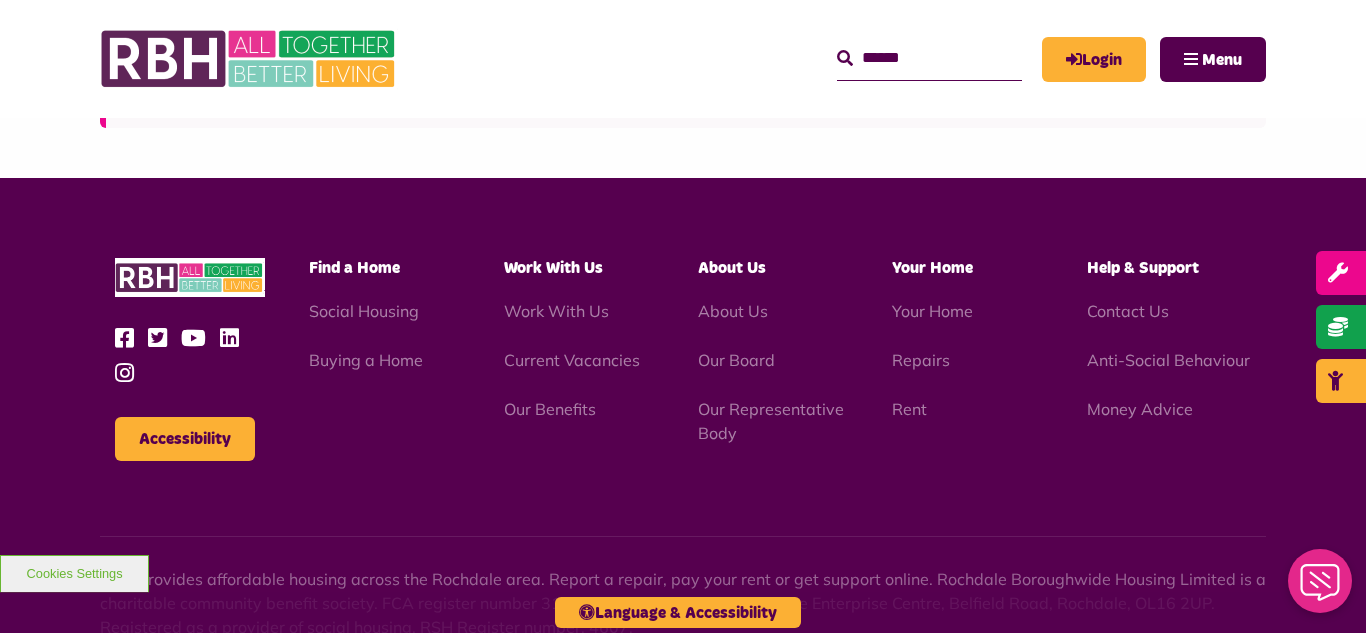 click on "MyRBH
About Us
Contact Us
Search
Menu" at bounding box center (858, 59) 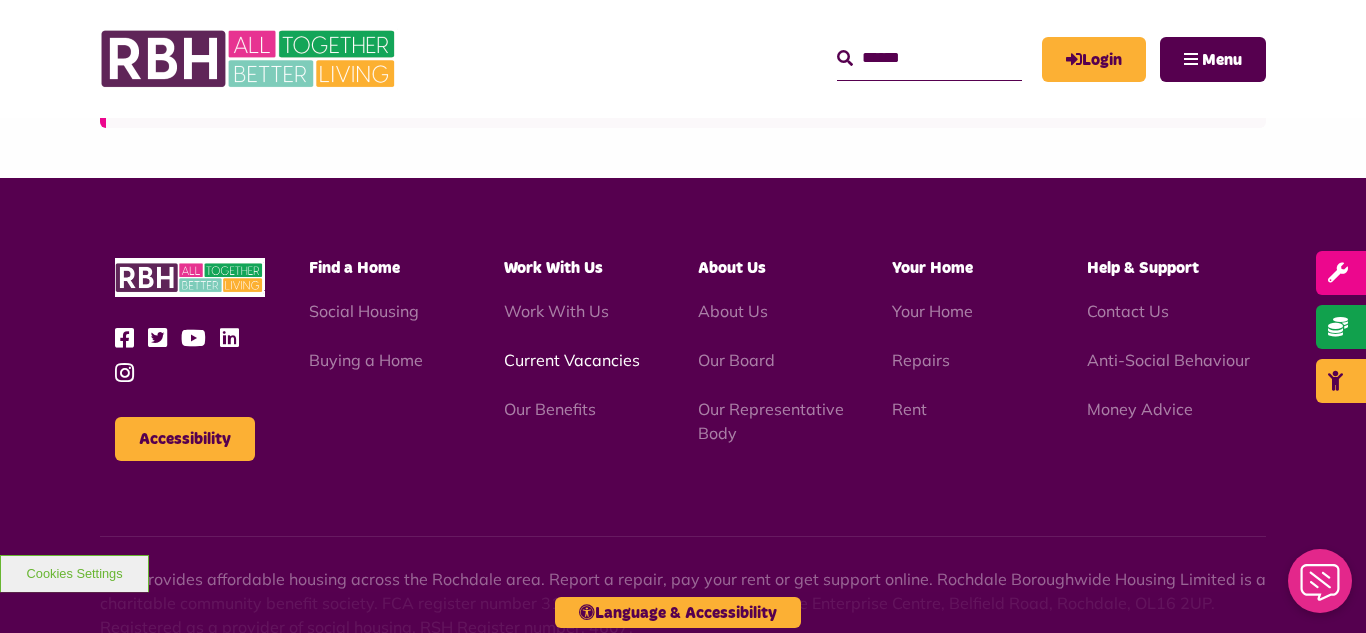 click on "Current Vacancies" at bounding box center (572, 360) 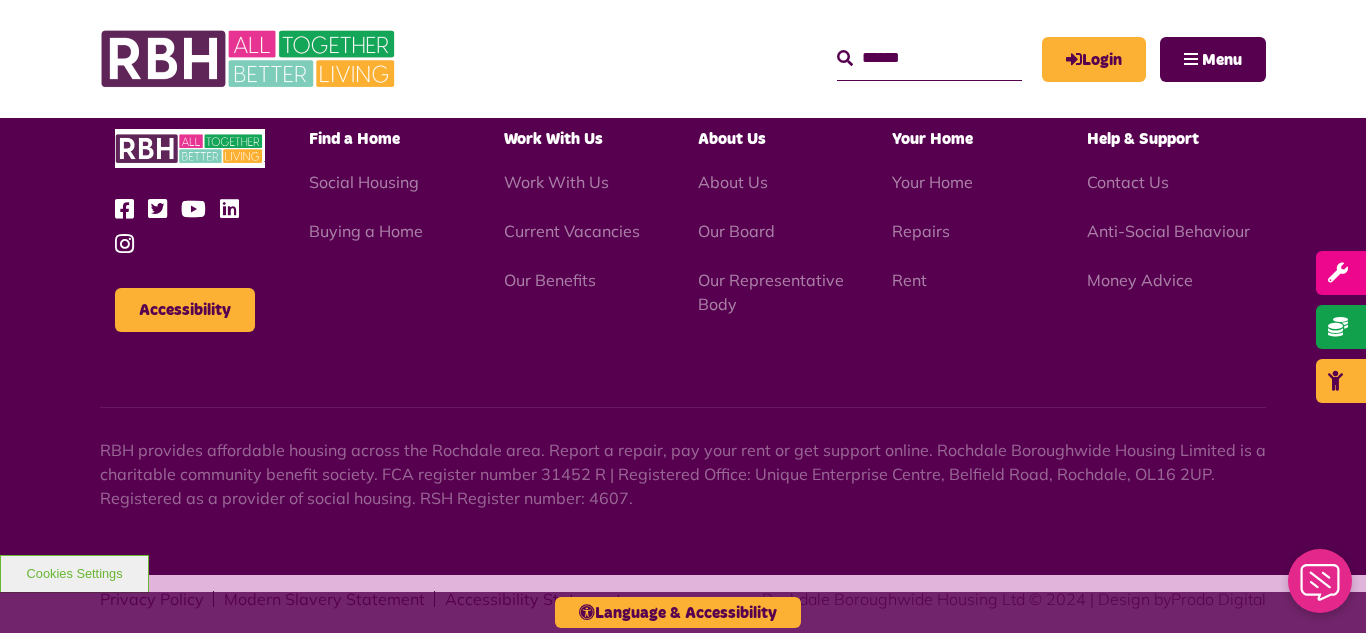 scroll, scrollTop: 2831, scrollLeft: 0, axis: vertical 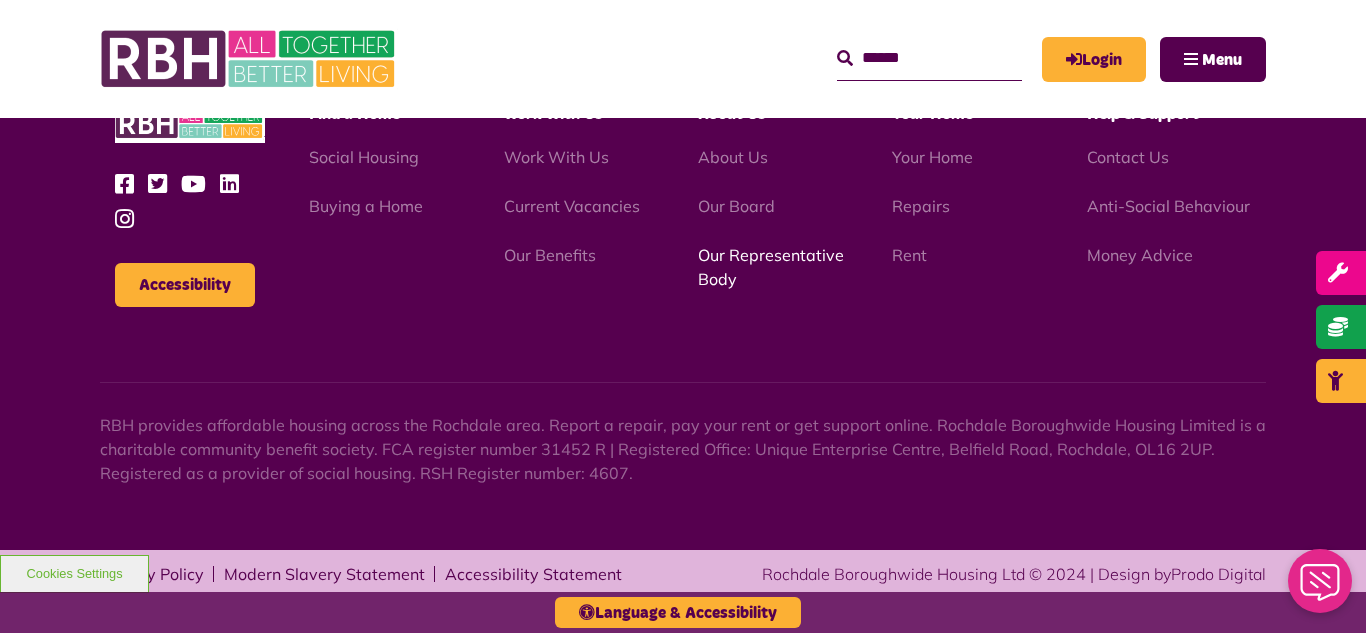 click on "Our Representative Body" at bounding box center (771, 267) 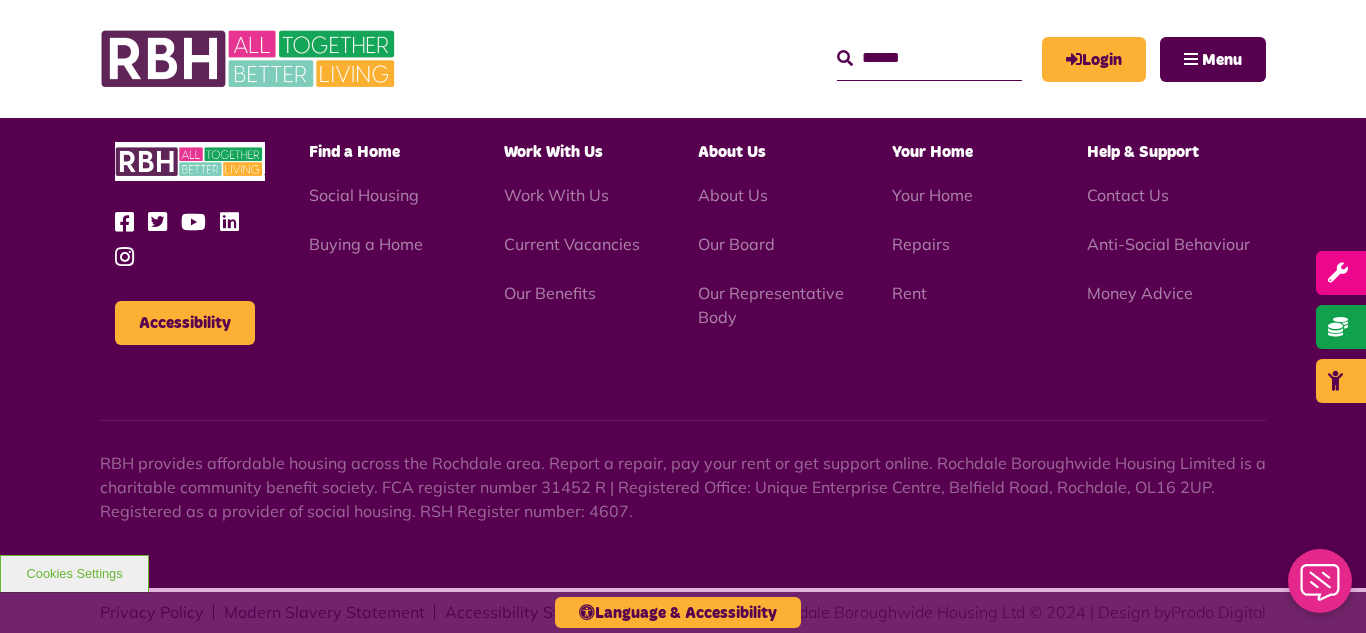 scroll, scrollTop: 5806, scrollLeft: 0, axis: vertical 